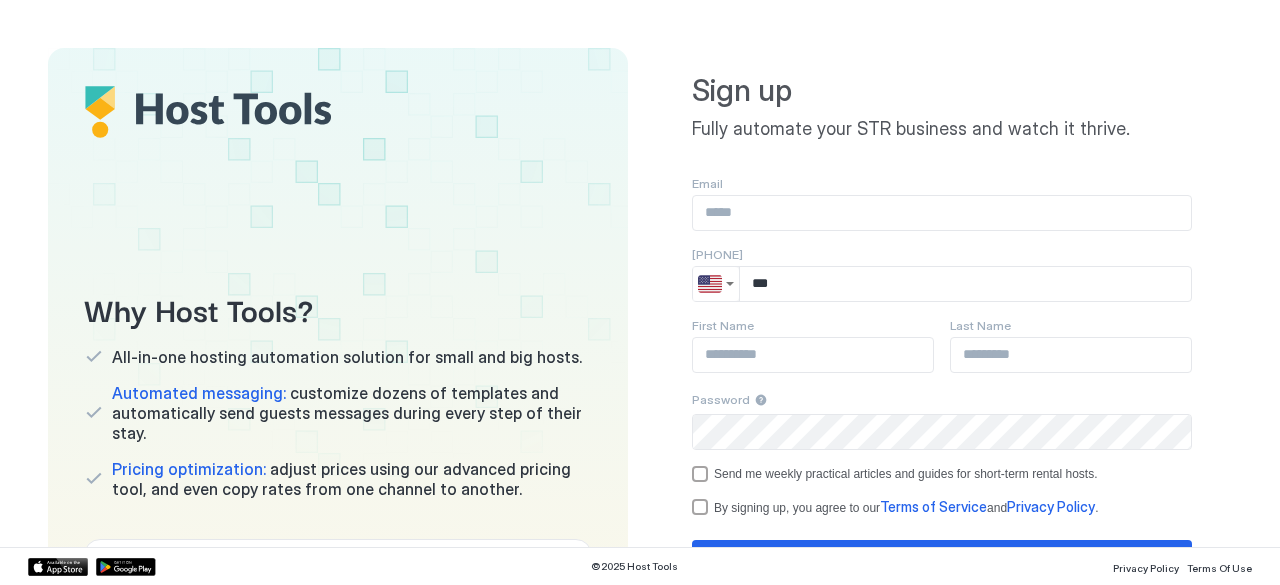 scroll, scrollTop: 0, scrollLeft: 0, axis: both 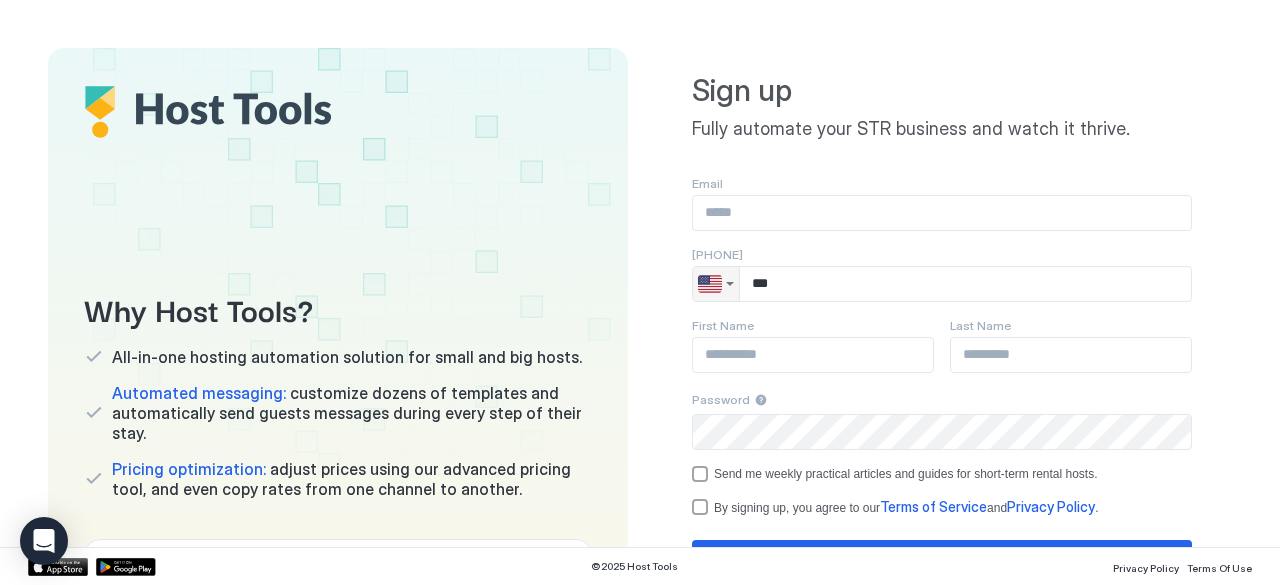 click at bounding box center [716, 284] 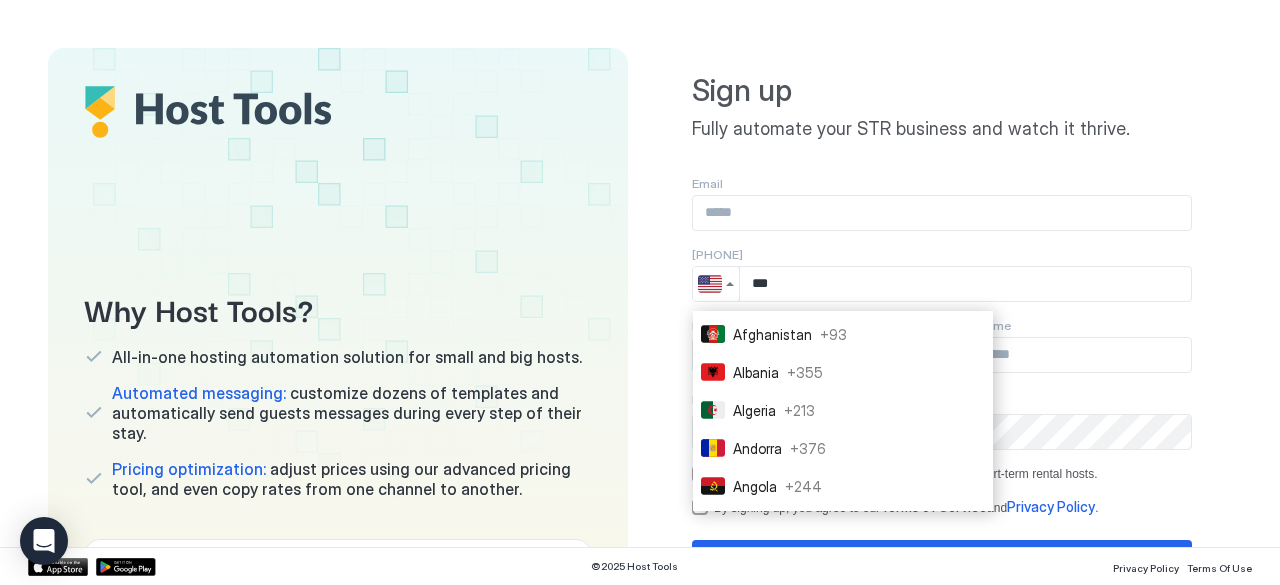 drag, startPoint x: 748, startPoint y: 392, endPoint x: 754, endPoint y: 411, distance: 19.924858 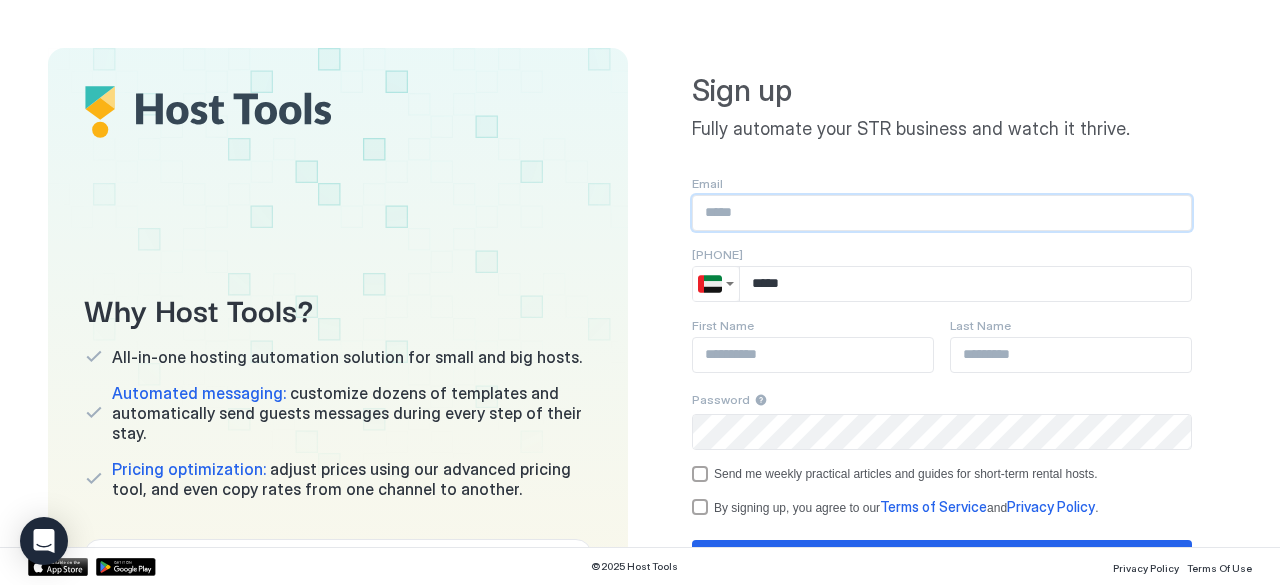 click at bounding box center [942, 213] 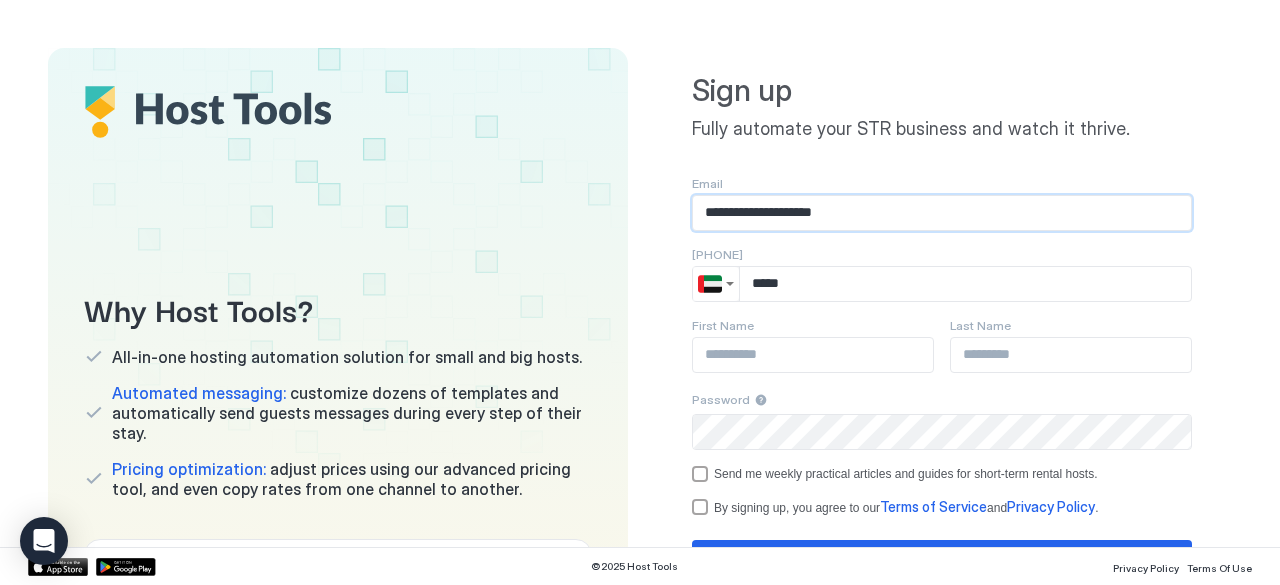 type on "**********" 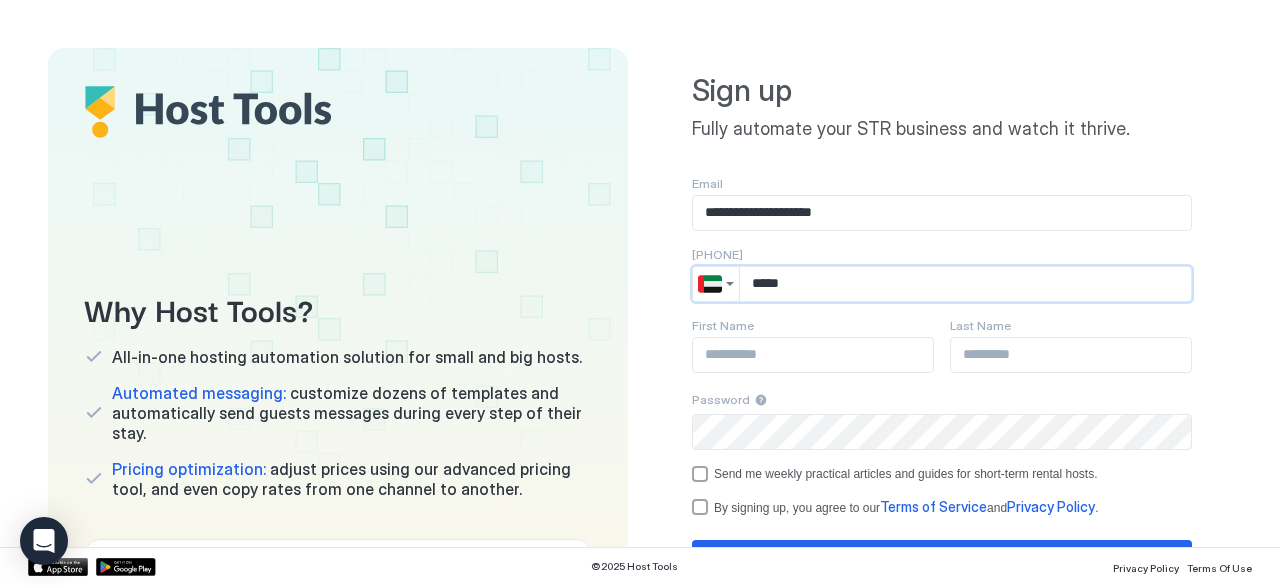 click on "****" at bounding box center (965, 284) 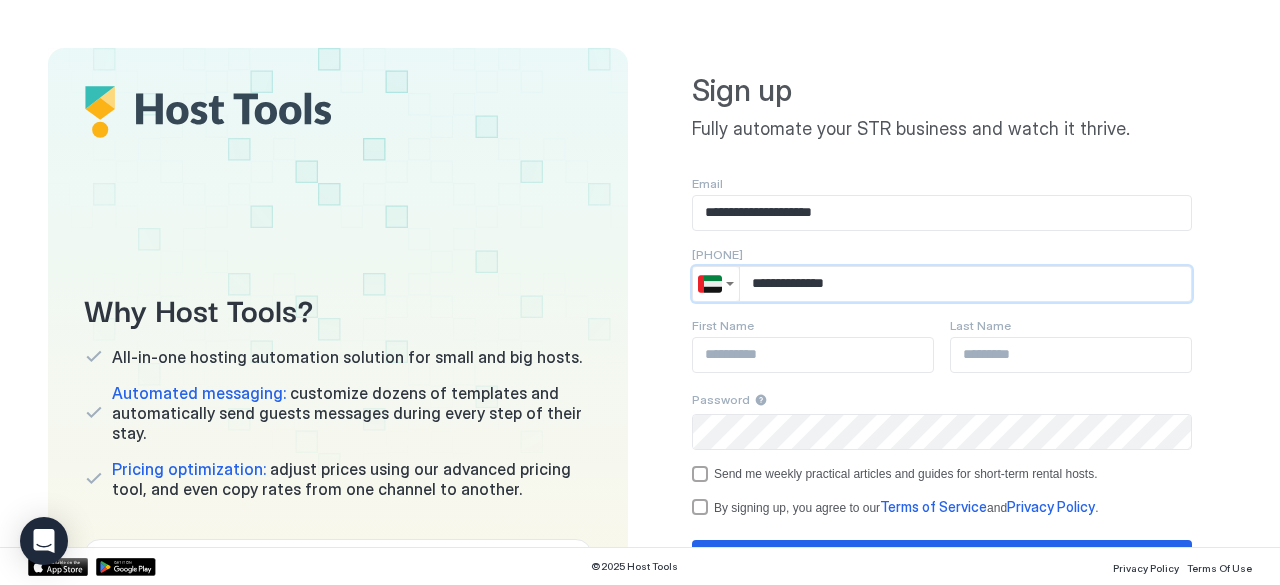 type on "**********" 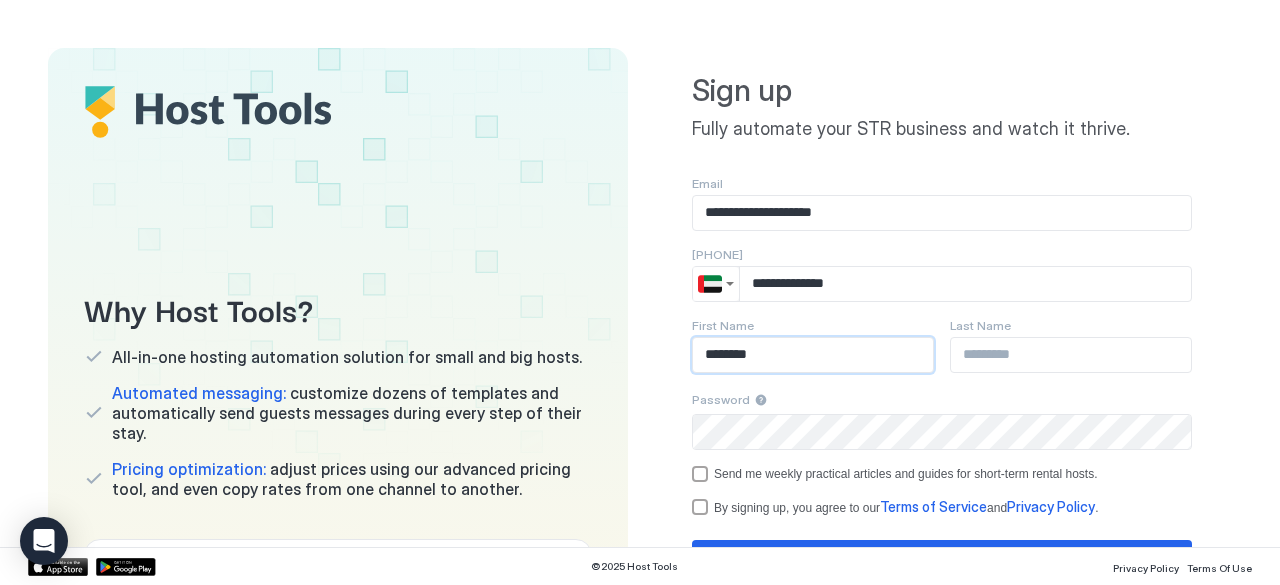 type on "********" 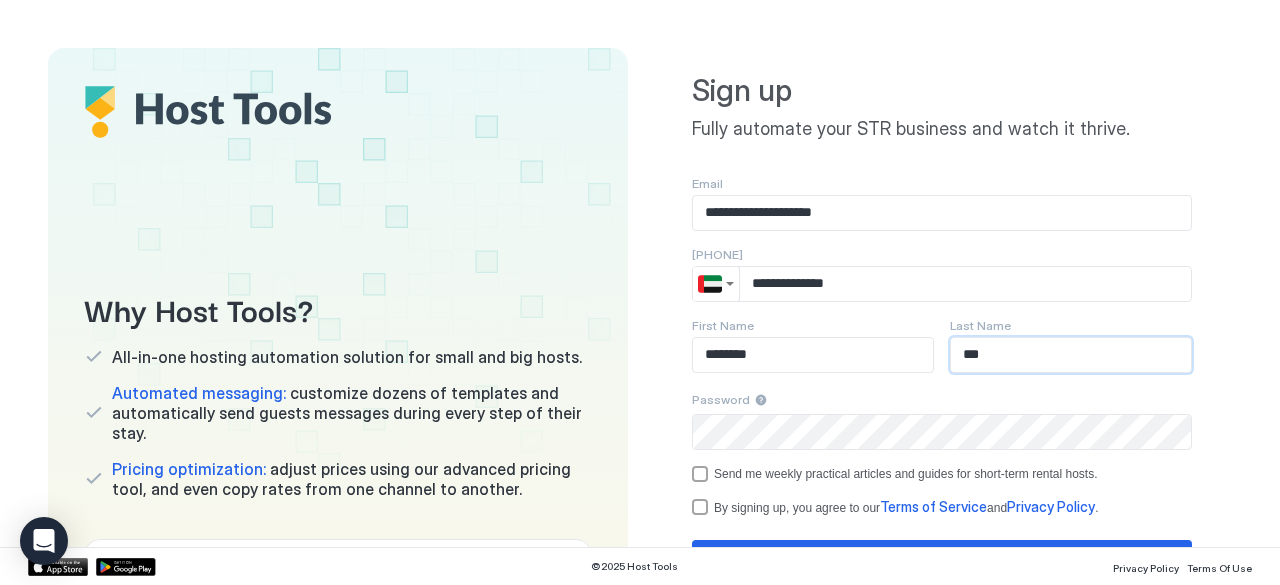 type on "***" 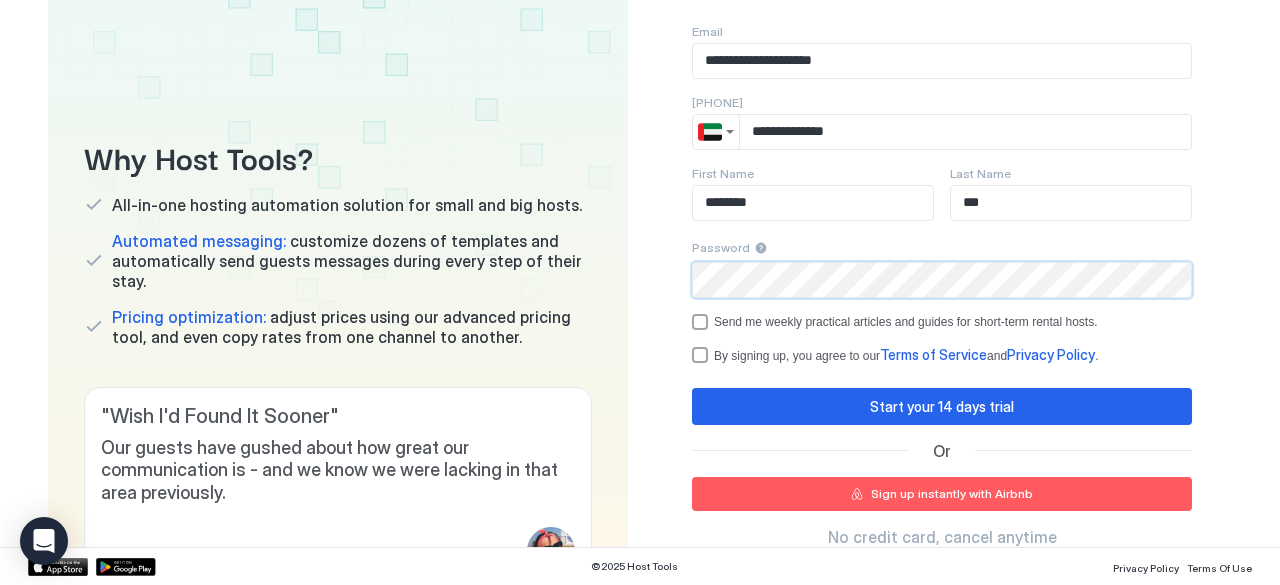 scroll, scrollTop: 188, scrollLeft: 0, axis: vertical 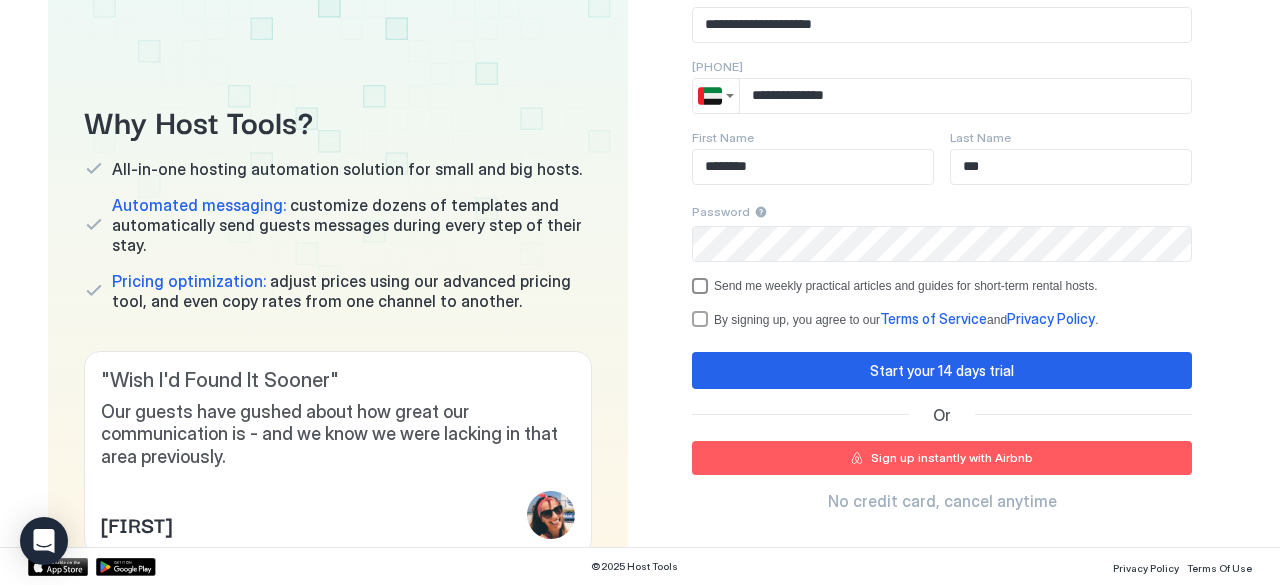 click at bounding box center [700, 286] 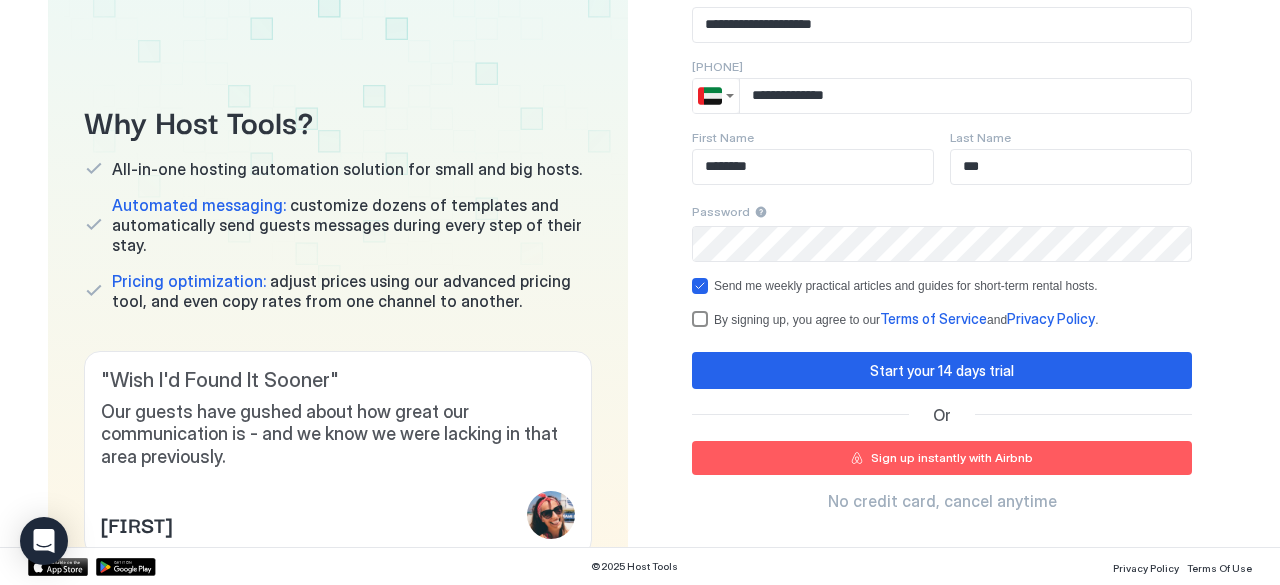 click at bounding box center (700, 319) 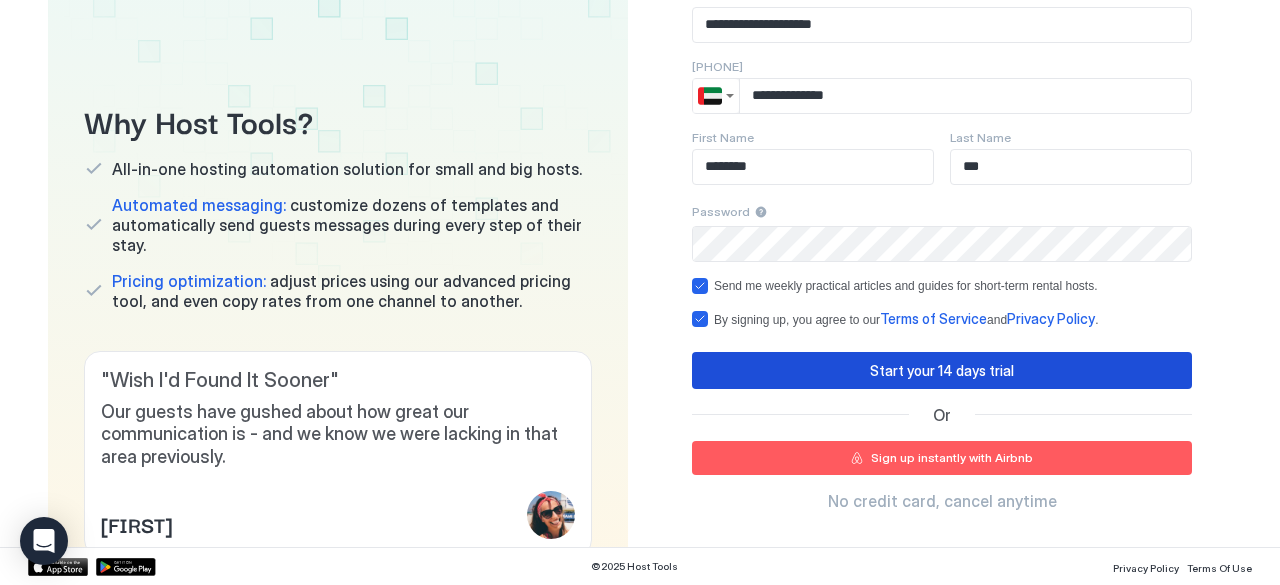 click on "Start your 14 days trial" at bounding box center [942, 370] 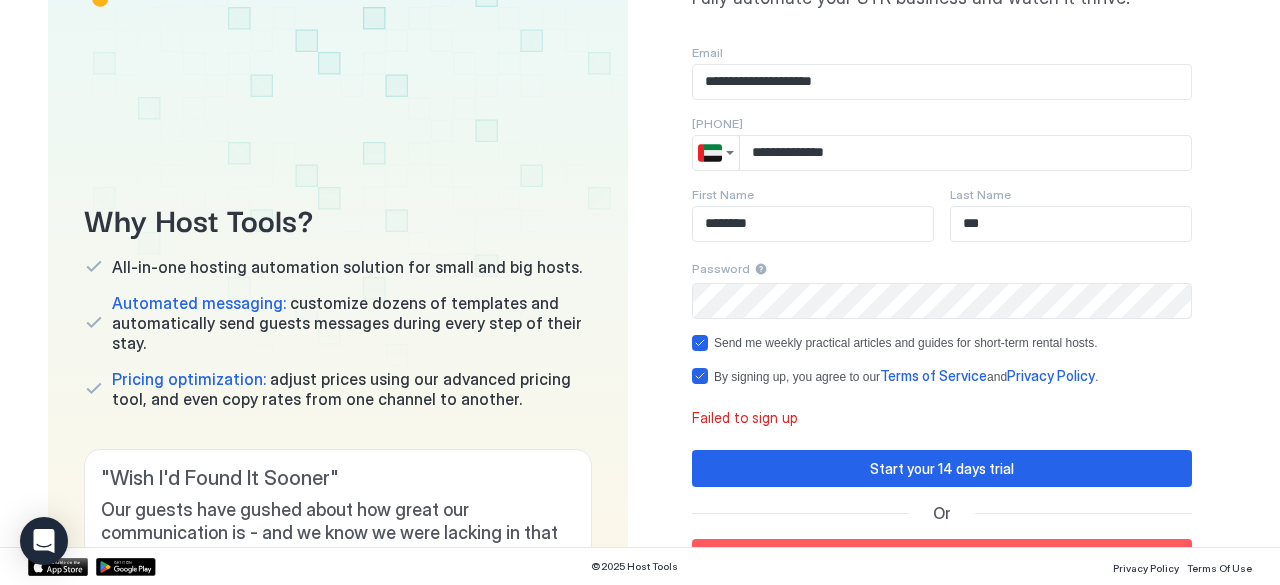 scroll, scrollTop: 69, scrollLeft: 0, axis: vertical 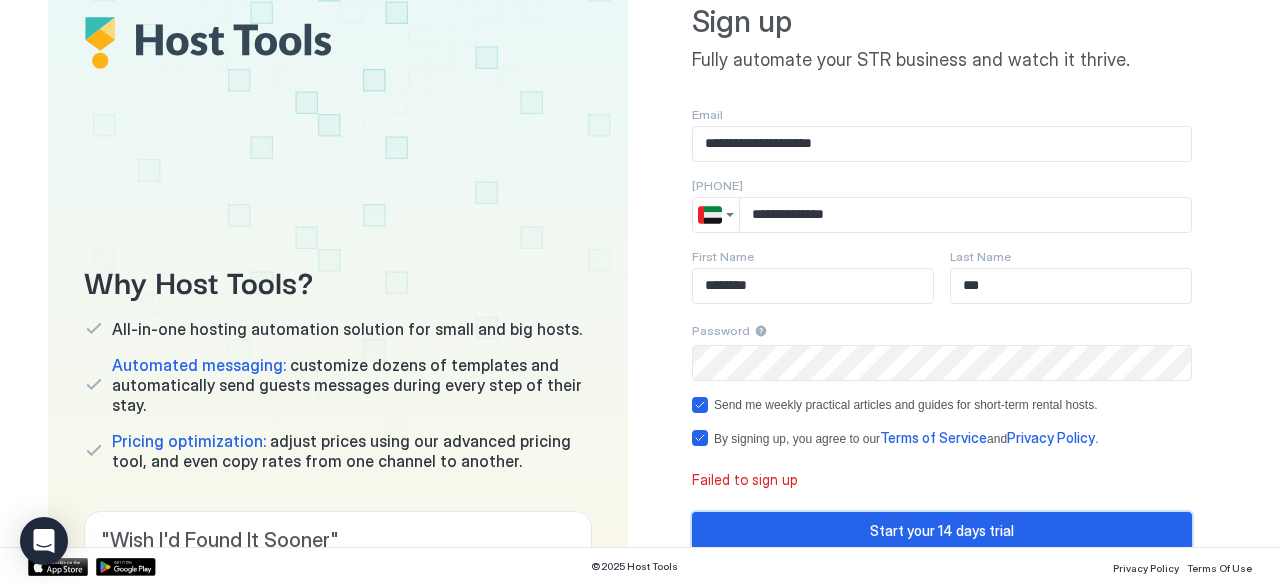 click on "Start your 14 days trial" at bounding box center (942, 530) 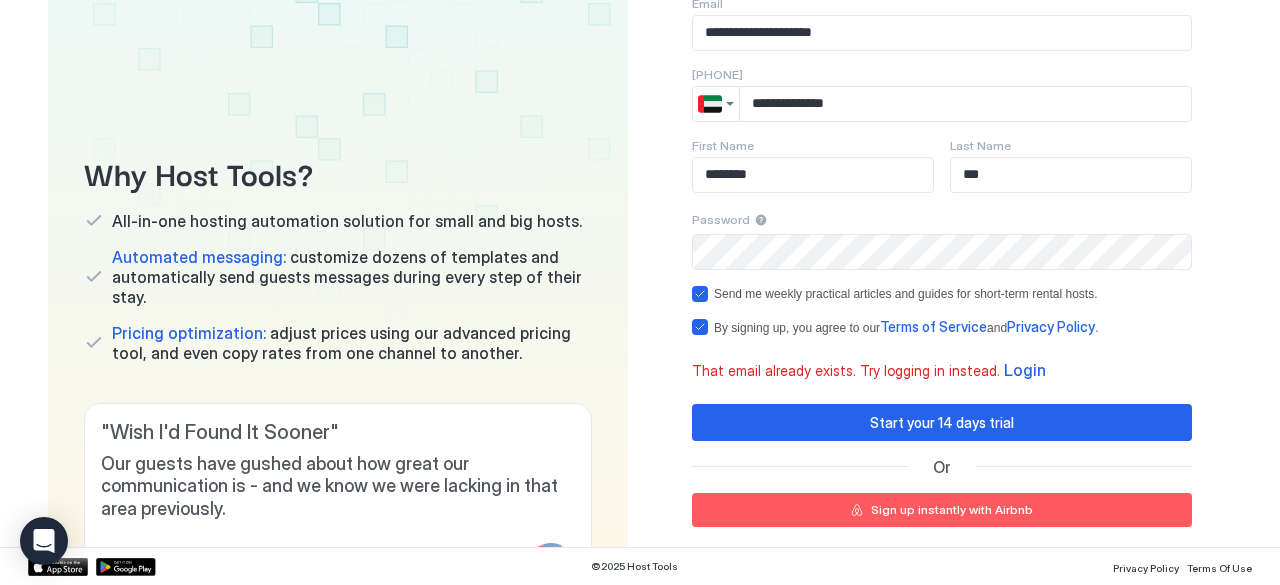 scroll, scrollTop: 167, scrollLeft: 0, axis: vertical 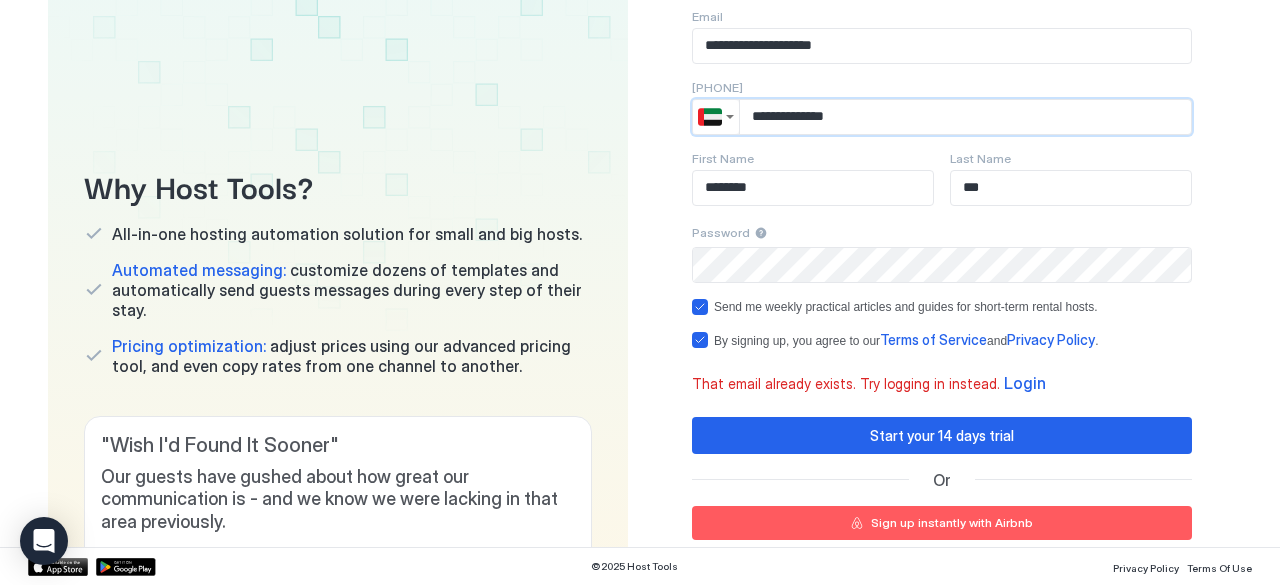 drag, startPoint x: 851, startPoint y: 118, endPoint x: 785, endPoint y: 117, distance: 66.007576 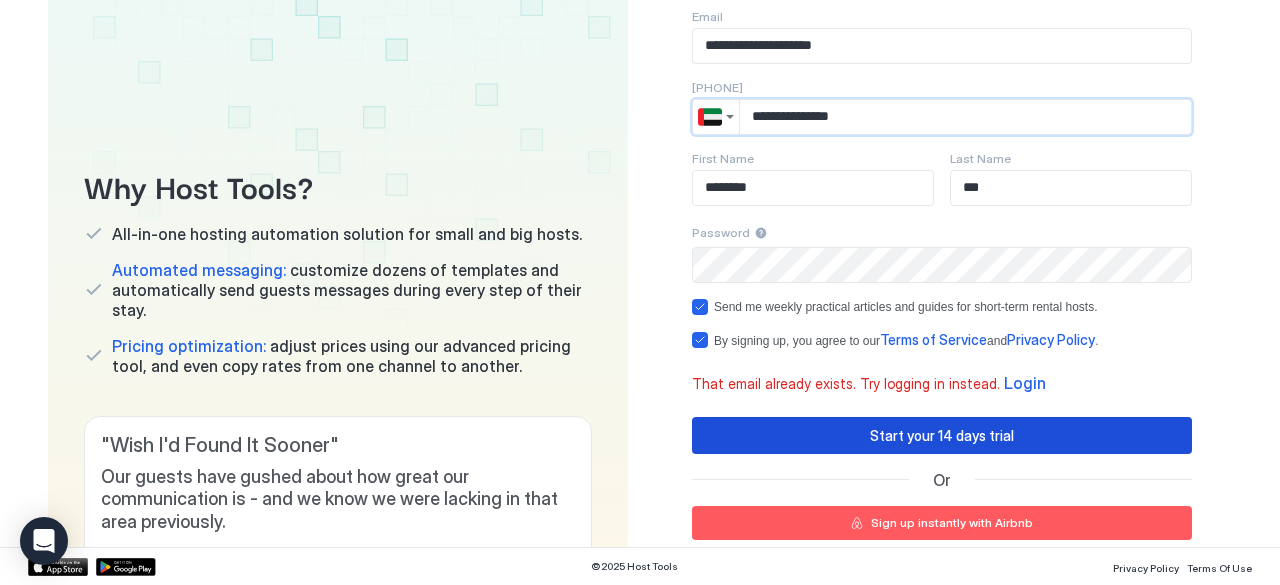type on "**********" 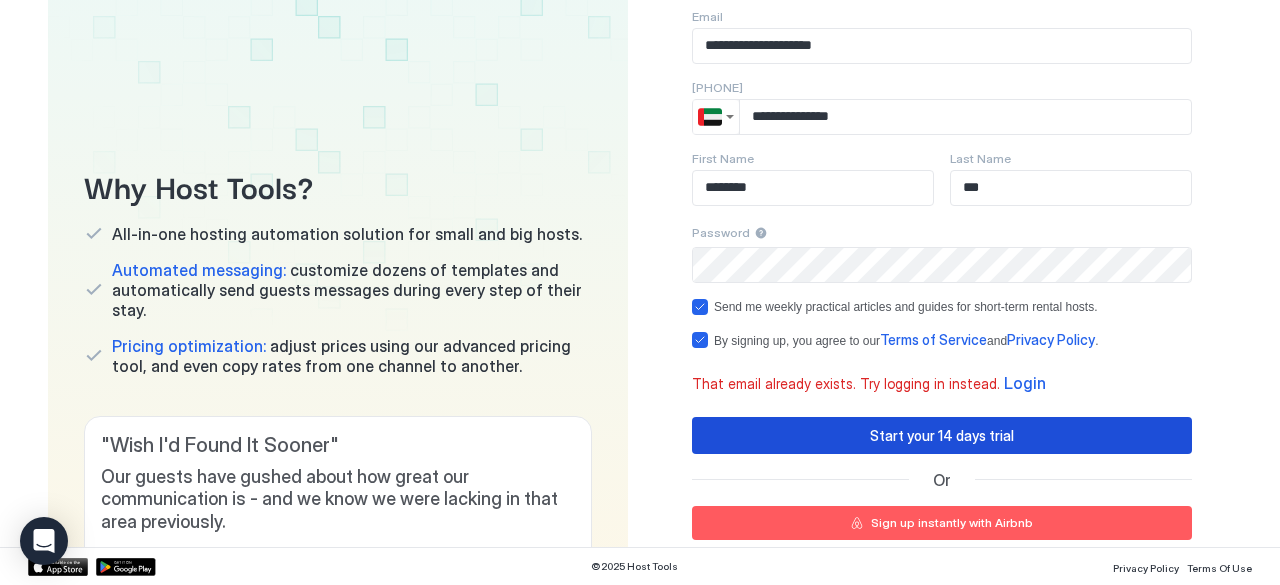 click on "Start your 14 days trial" at bounding box center [942, 435] 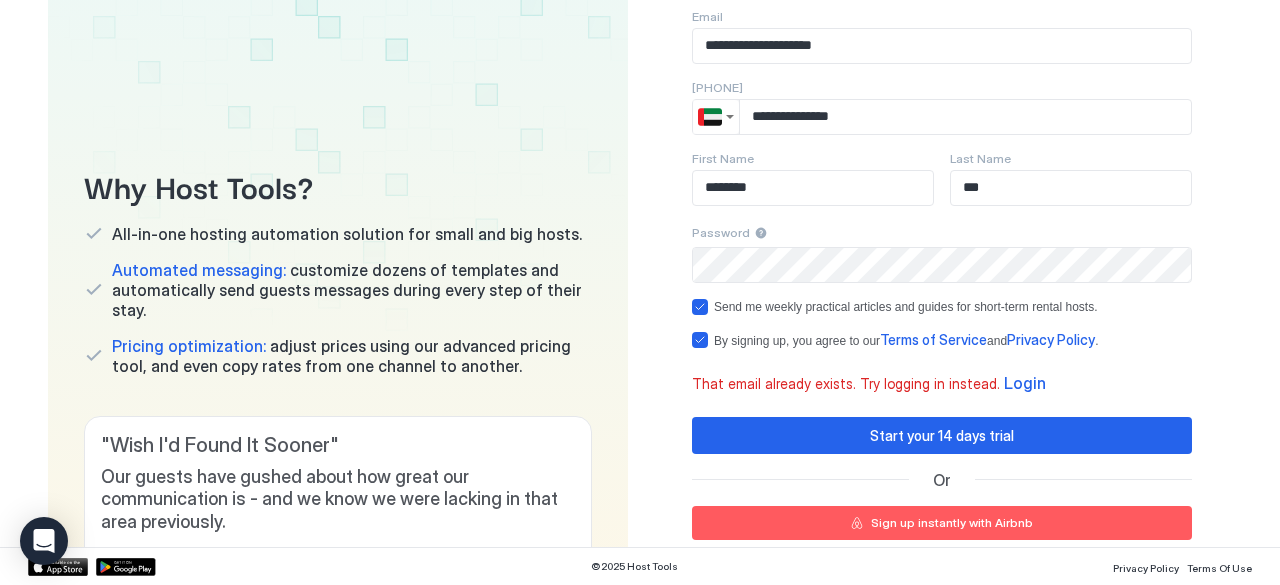 click on "Start your 14 days trial Or Sign up instantly with Airbnb No credit card, cancel anytime" at bounding box center (942, 496) 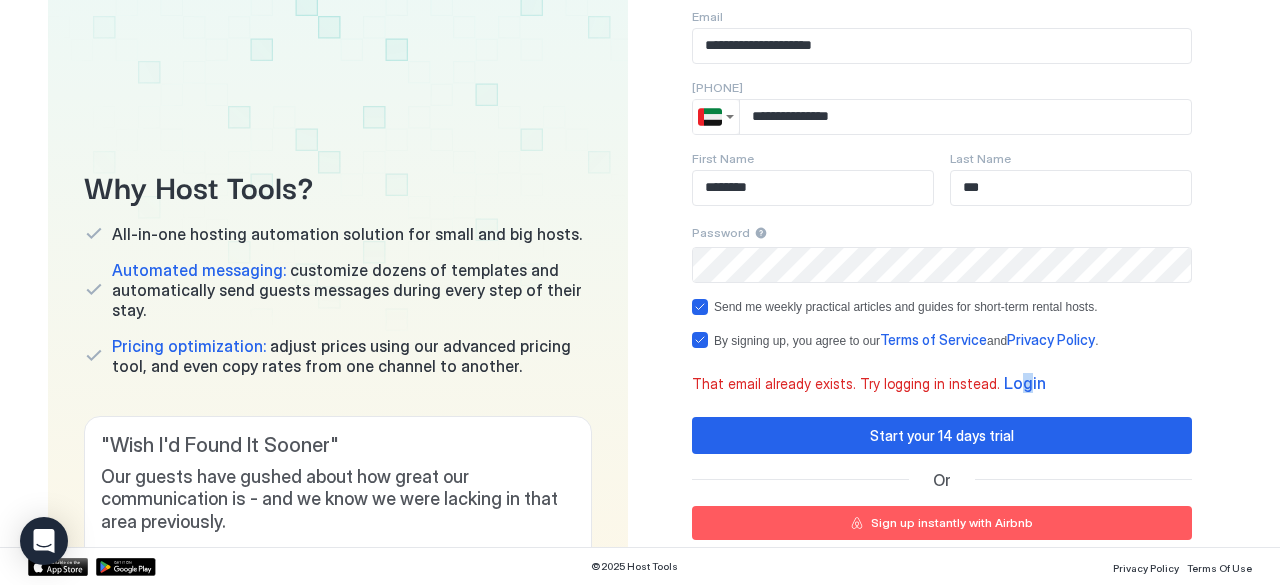 drag, startPoint x: 996, startPoint y: 393, endPoint x: 986, endPoint y: 383, distance: 14.142136 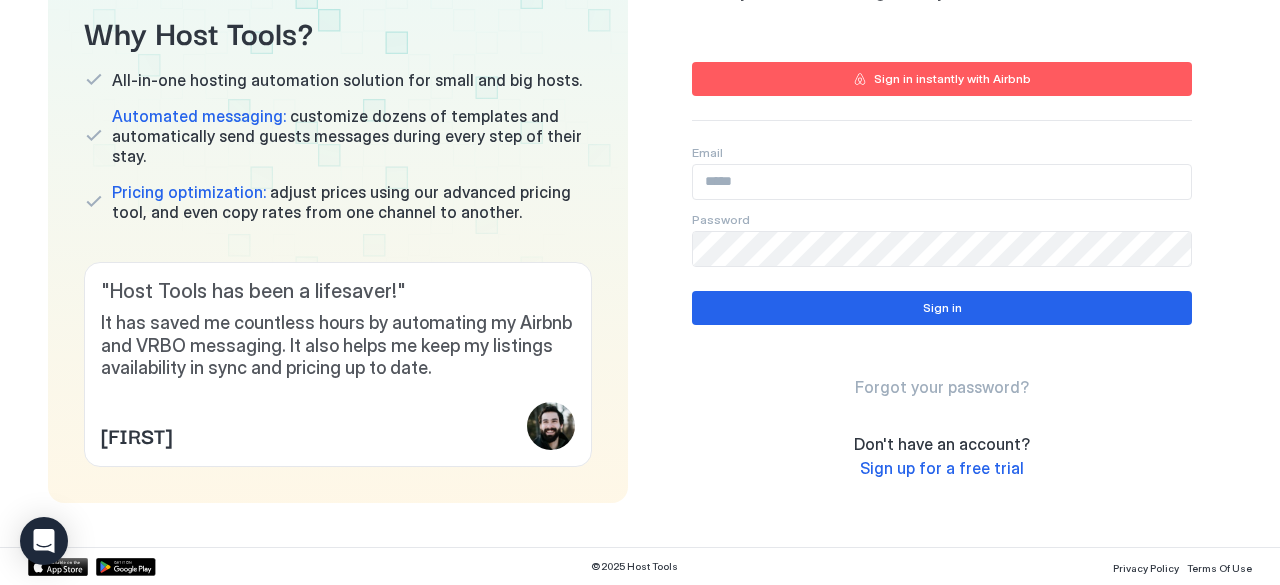 scroll, scrollTop: 176, scrollLeft: 0, axis: vertical 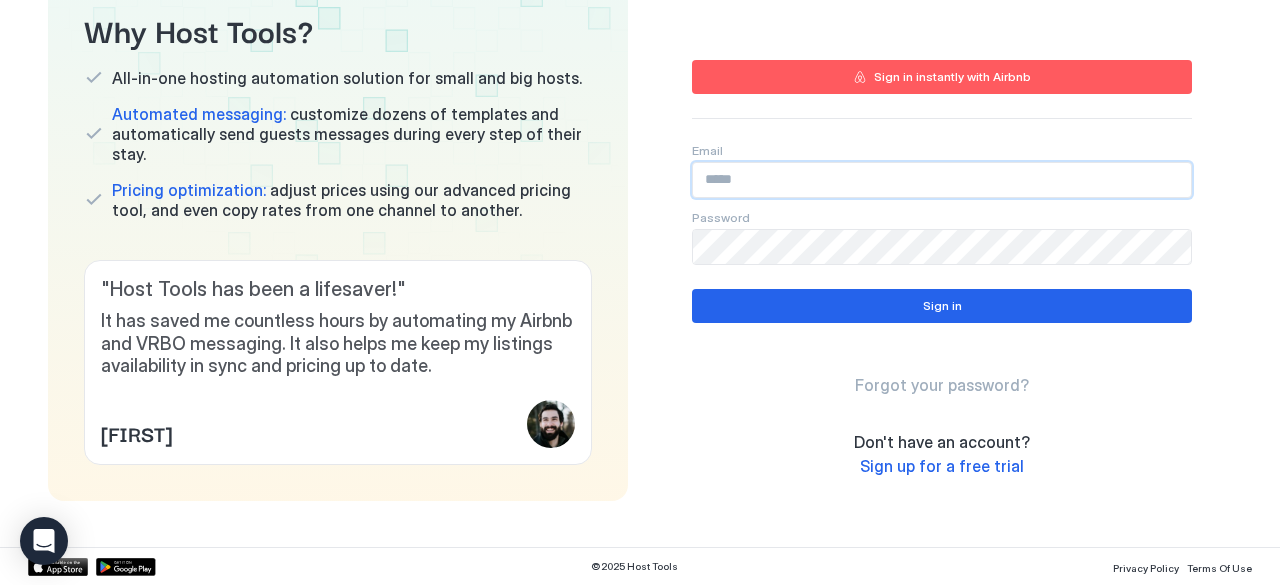 click at bounding box center (942, 180) 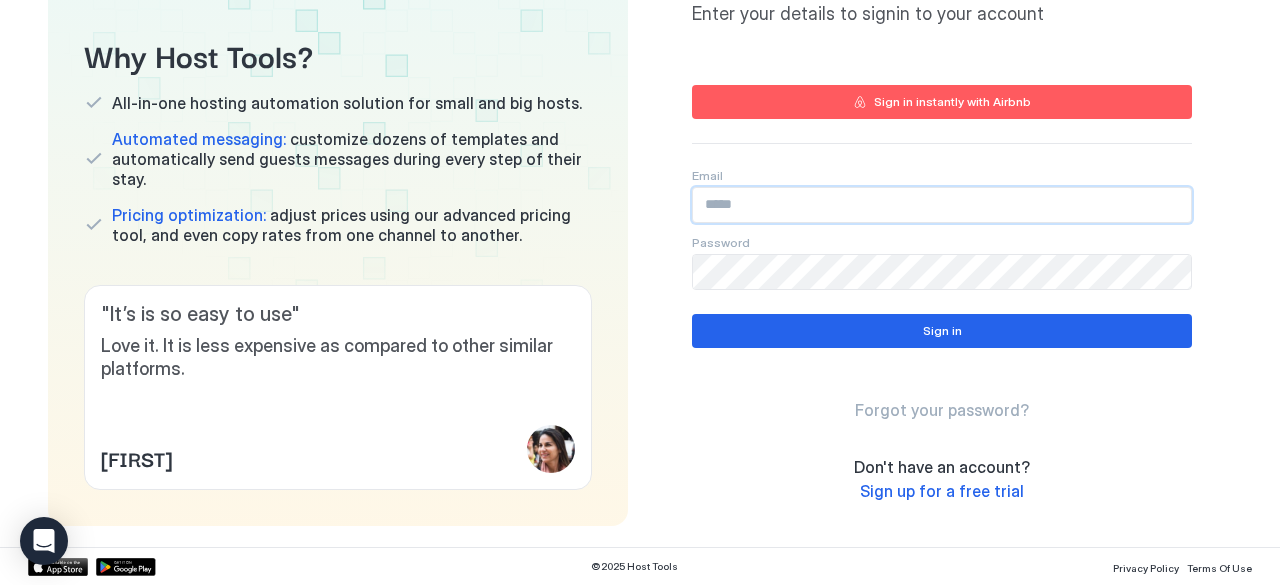 scroll, scrollTop: 158, scrollLeft: 0, axis: vertical 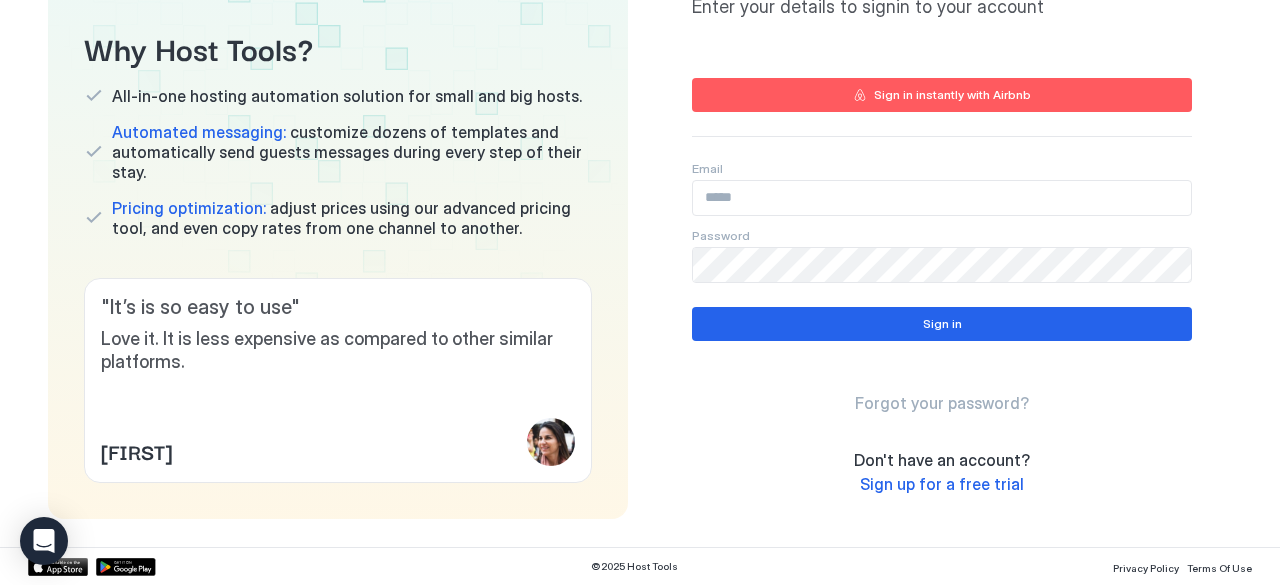 click on "Forgot your password?" at bounding box center (942, 403) 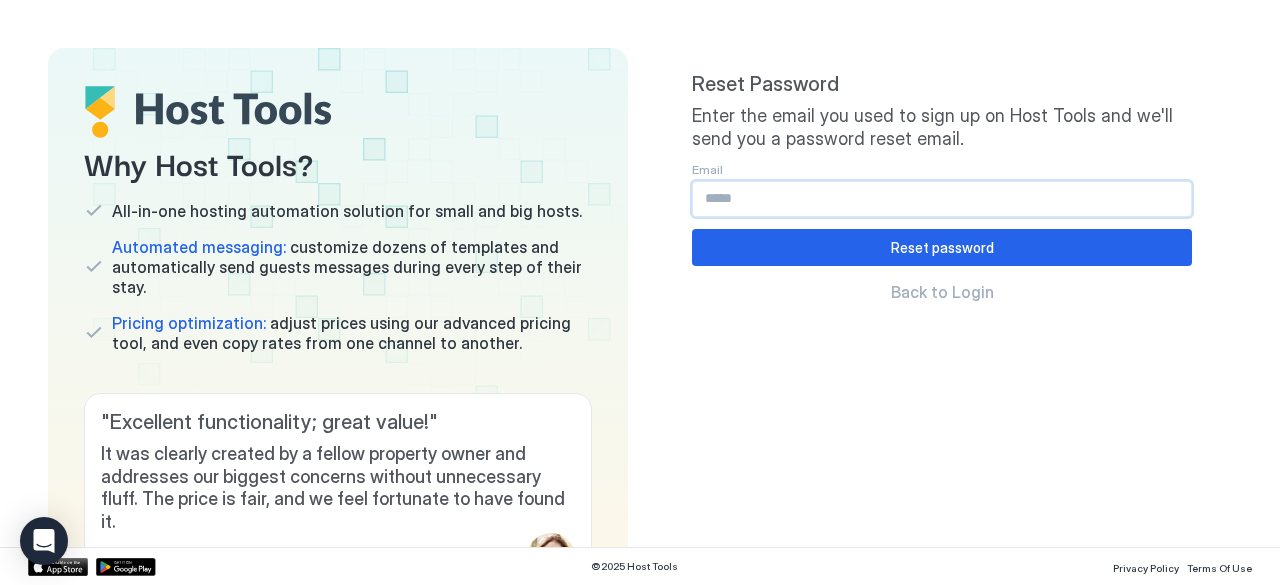 click at bounding box center (942, 199) 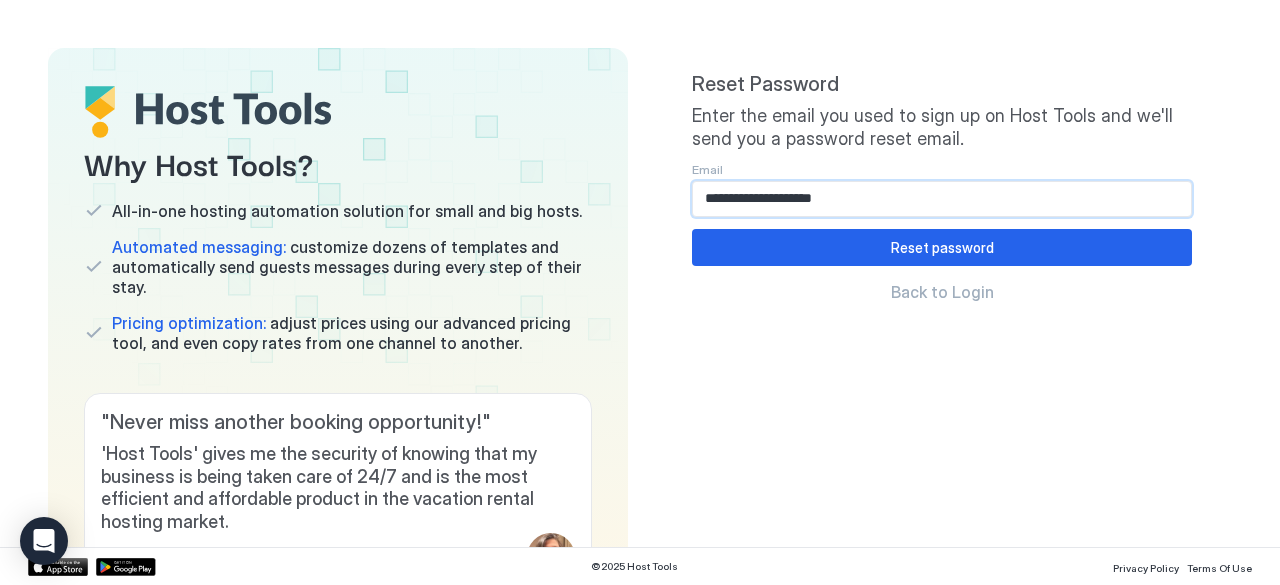 type on "**********" 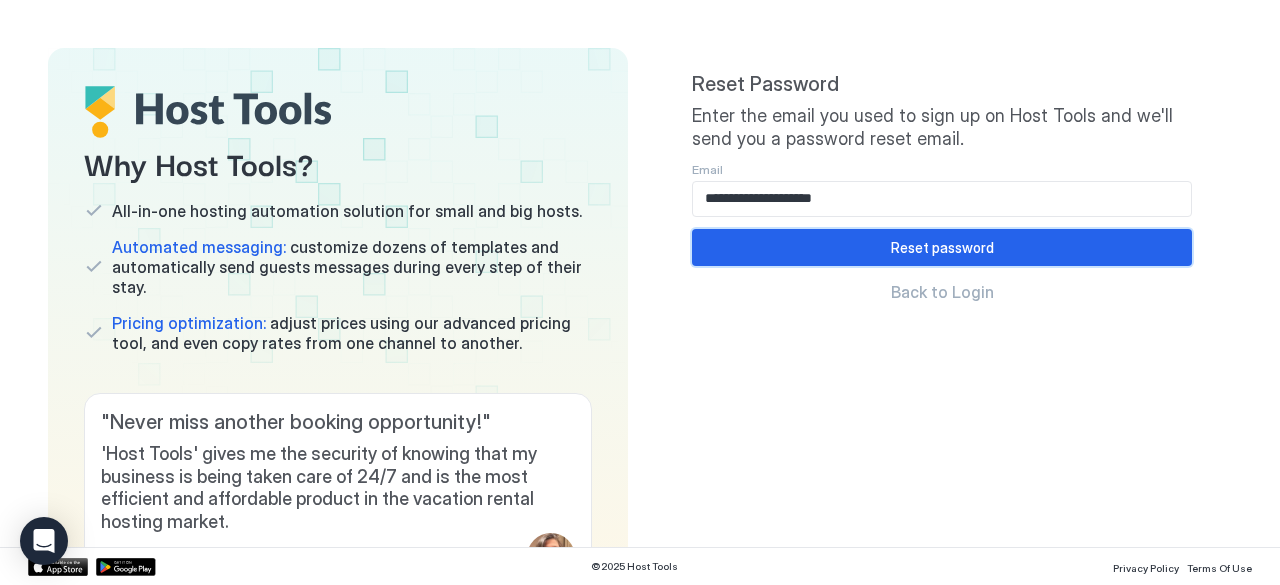 click on "Reset password" at bounding box center (942, 247) 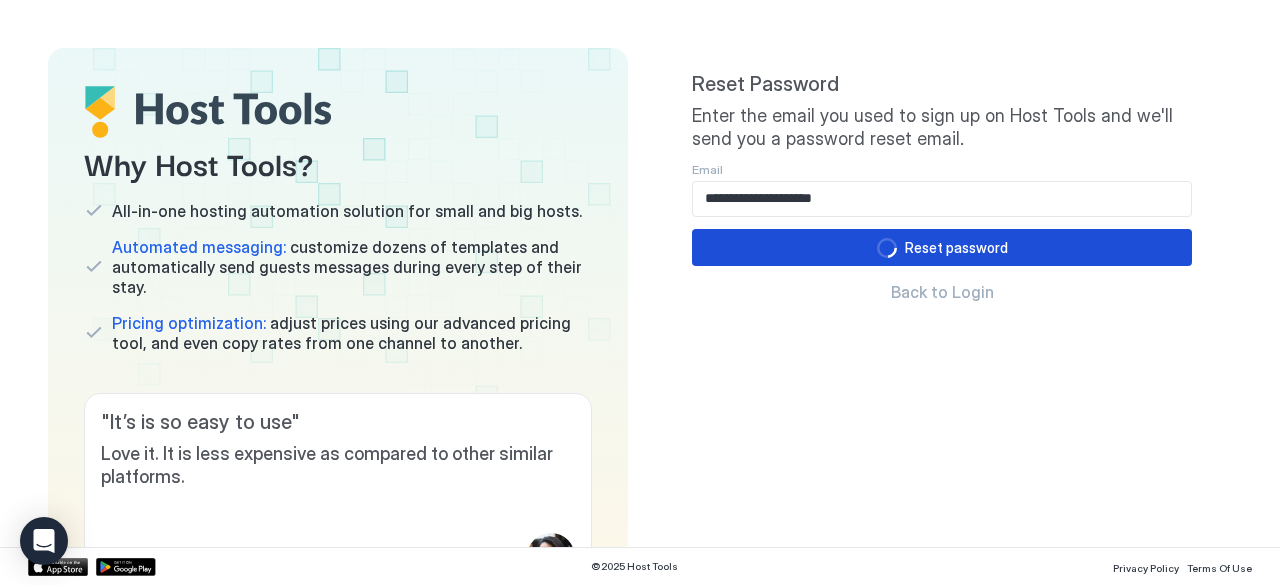 type 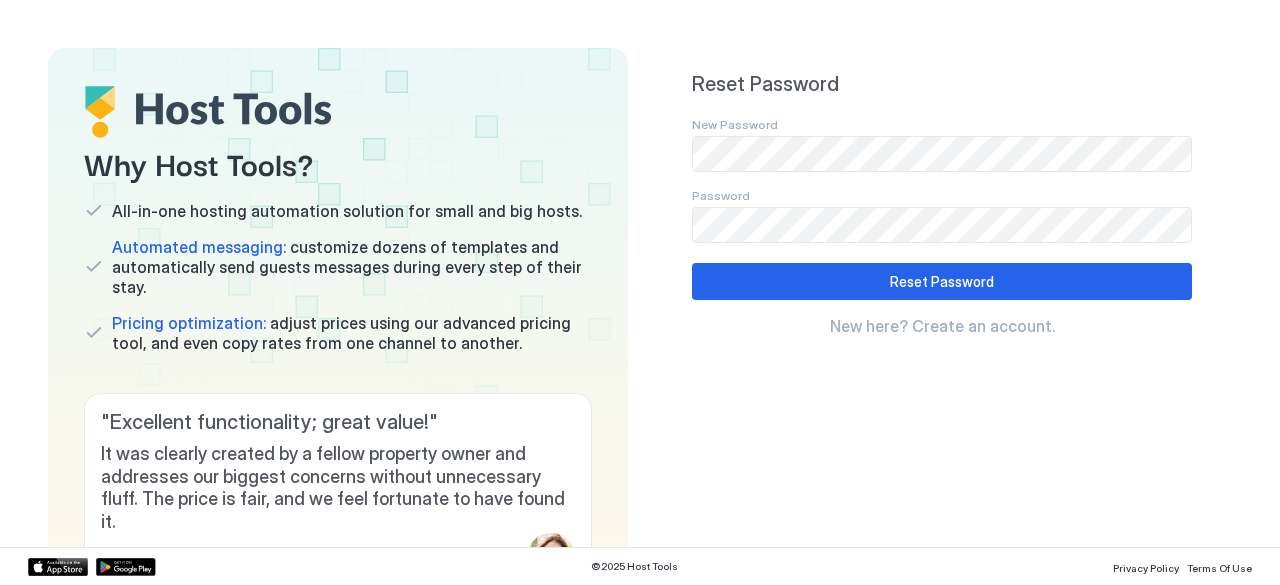 scroll, scrollTop: 0, scrollLeft: 0, axis: both 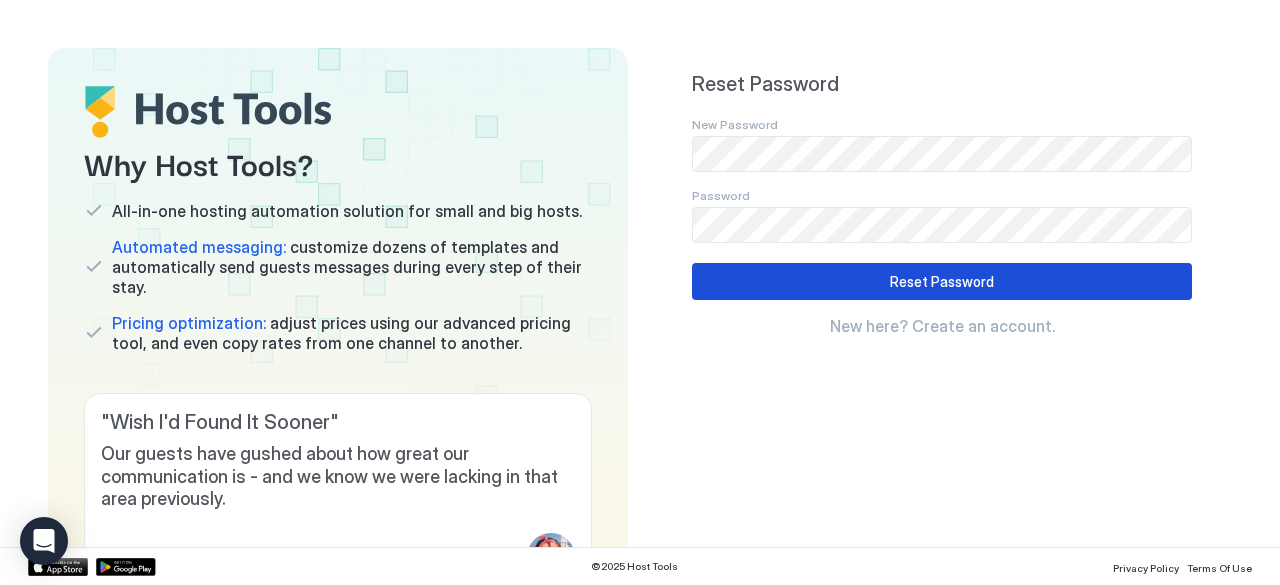 click on "Reset Password" at bounding box center [942, 281] 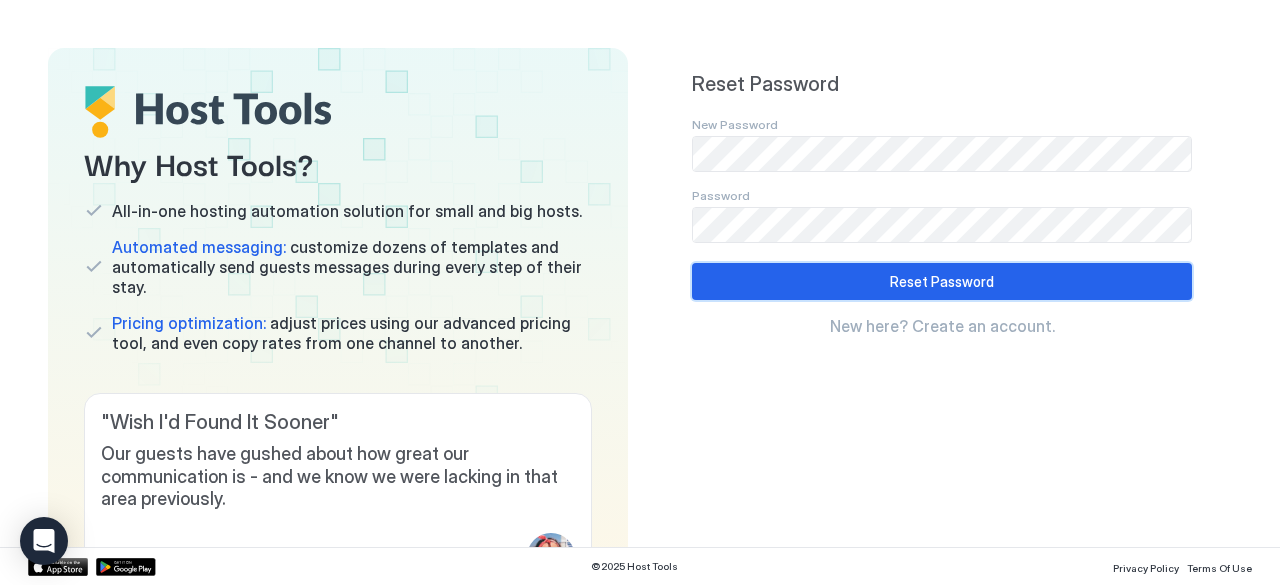 click on "Reset Password" at bounding box center (942, 281) 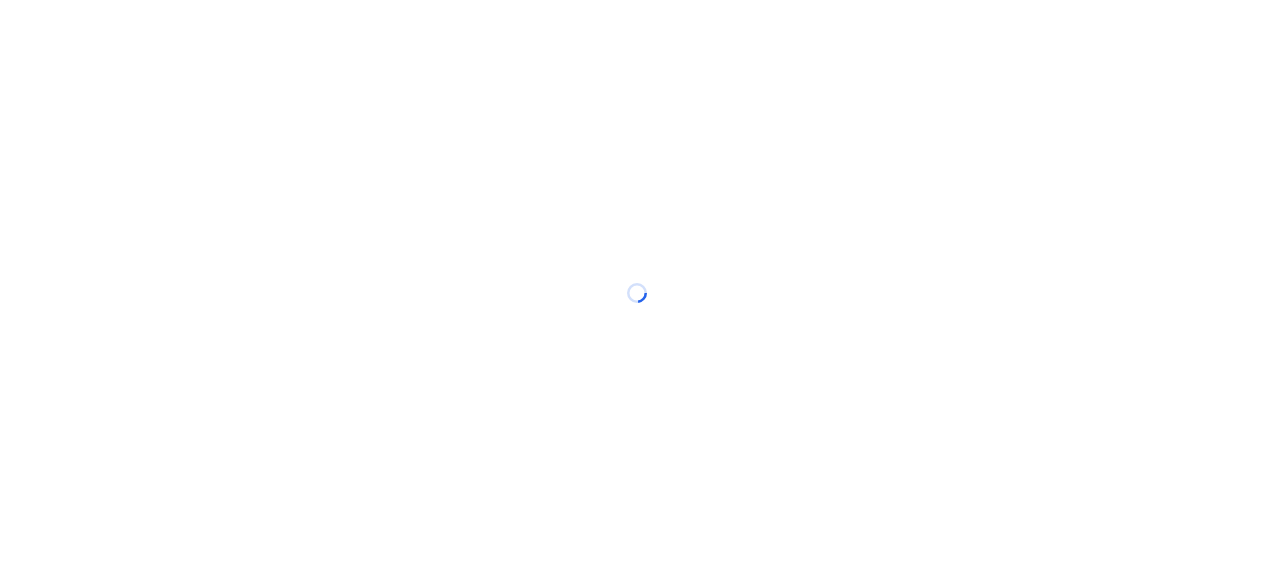 scroll, scrollTop: 0, scrollLeft: 0, axis: both 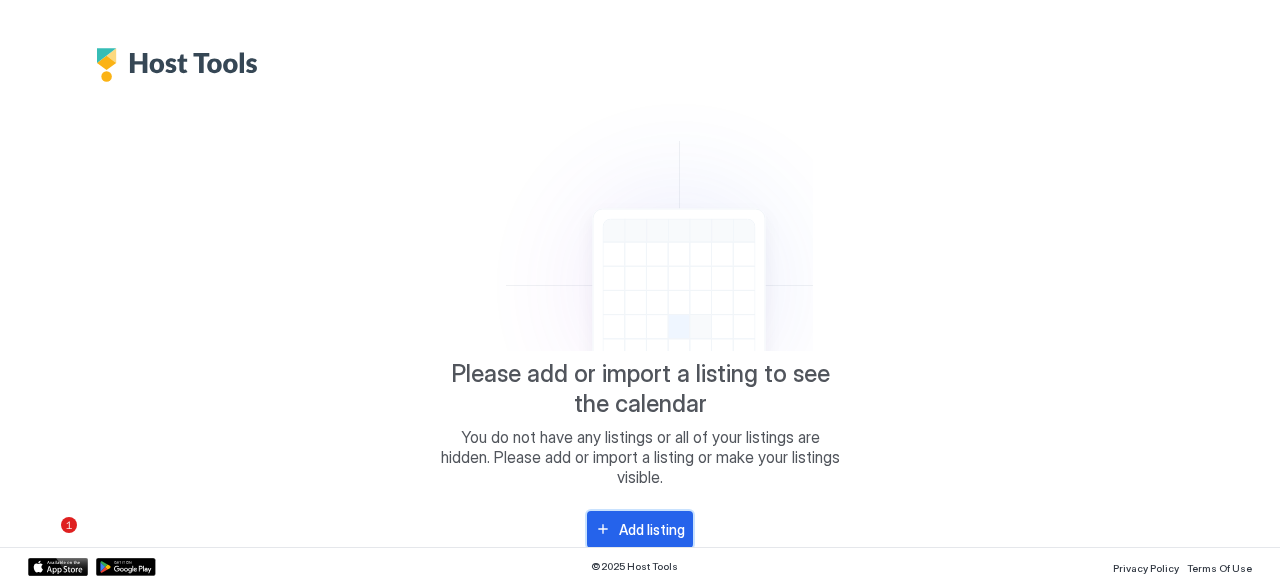 click on "Add listing" at bounding box center [652, 529] 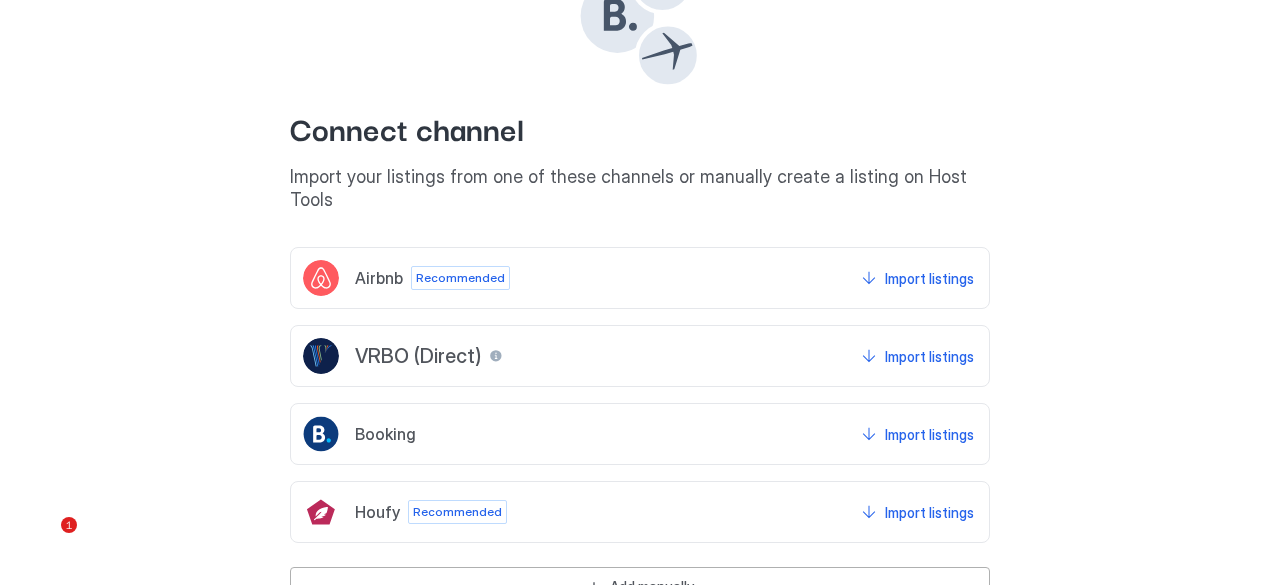 scroll, scrollTop: 224, scrollLeft: 0, axis: vertical 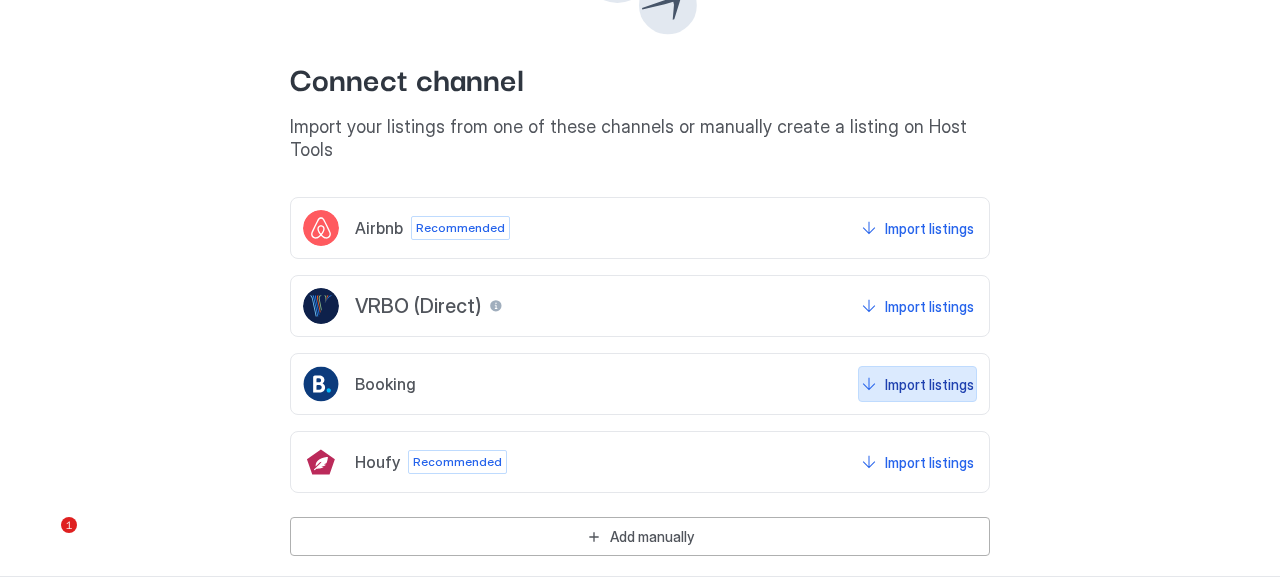 click on "Import listings" at bounding box center (929, 384) 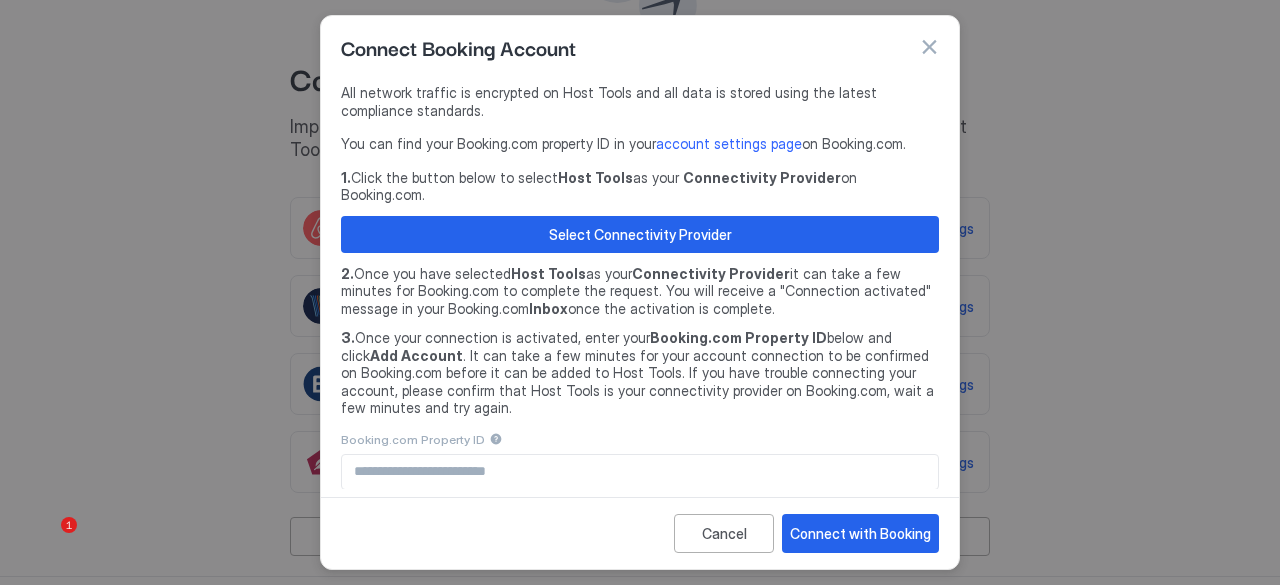 scroll, scrollTop: 0, scrollLeft: 0, axis: both 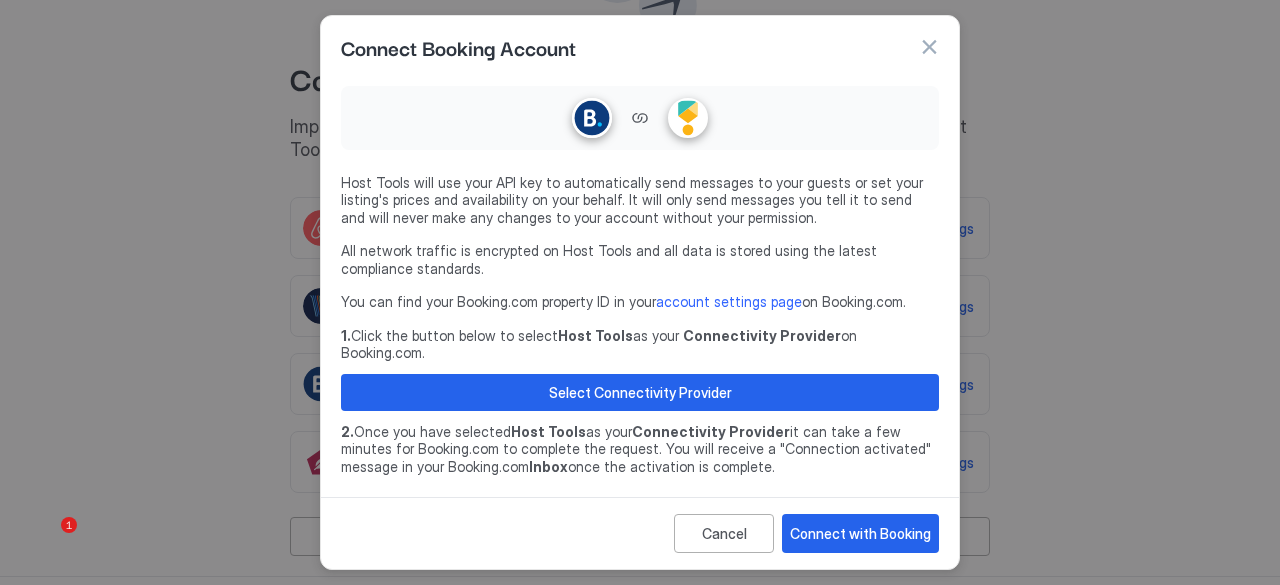 click at bounding box center [929, 47] 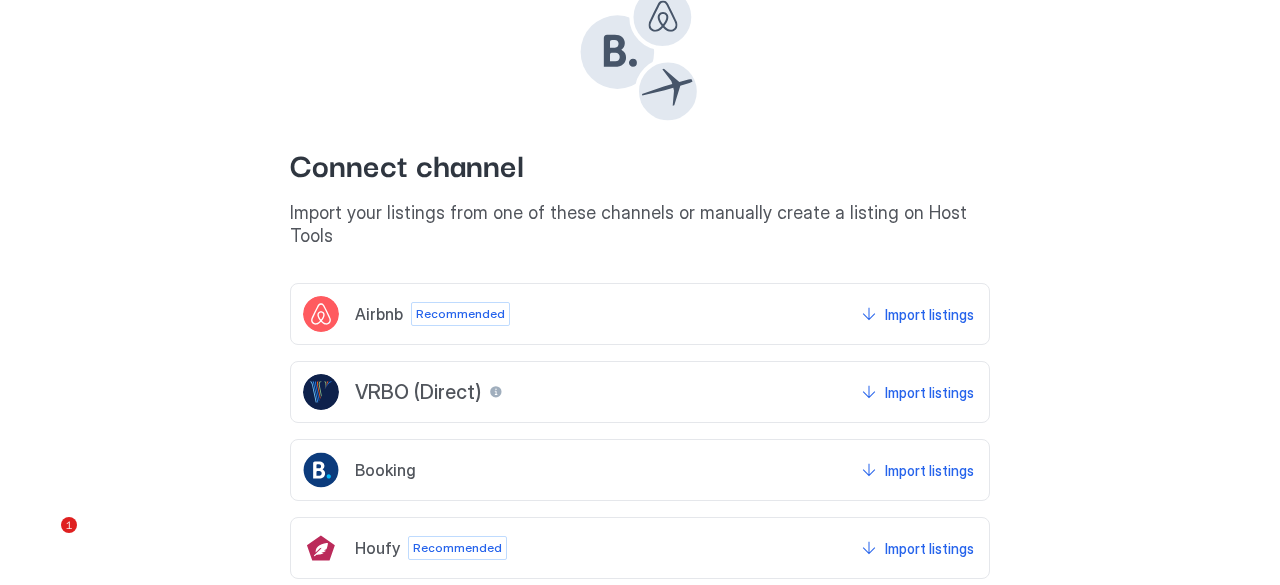 scroll, scrollTop: 224, scrollLeft: 0, axis: vertical 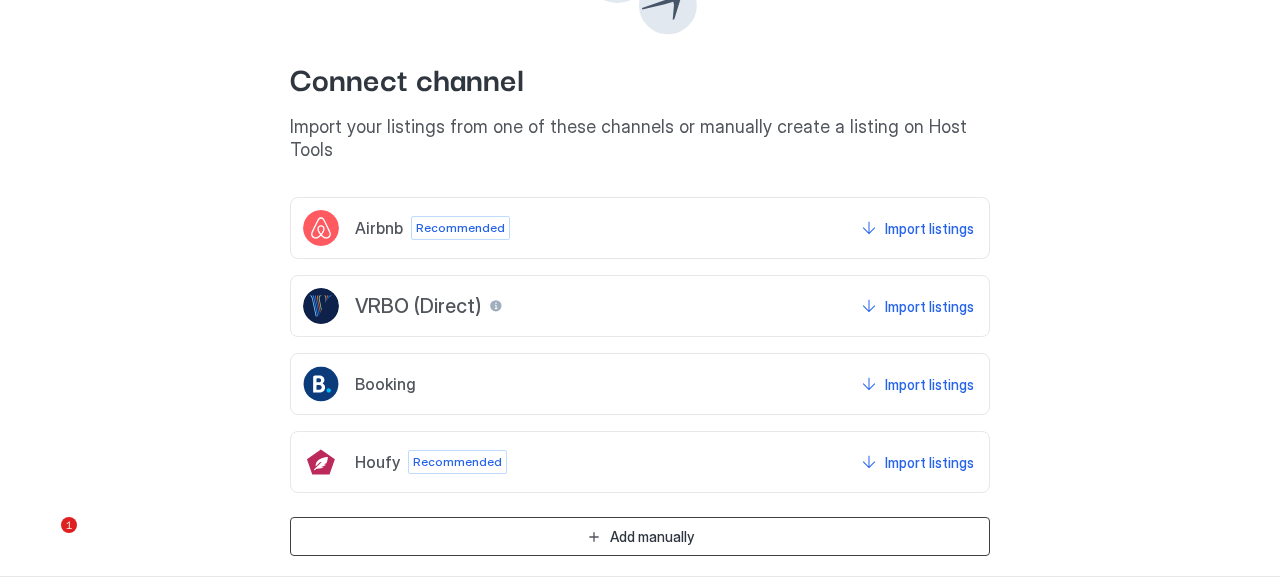 click on "Add manually" at bounding box center [640, 536] 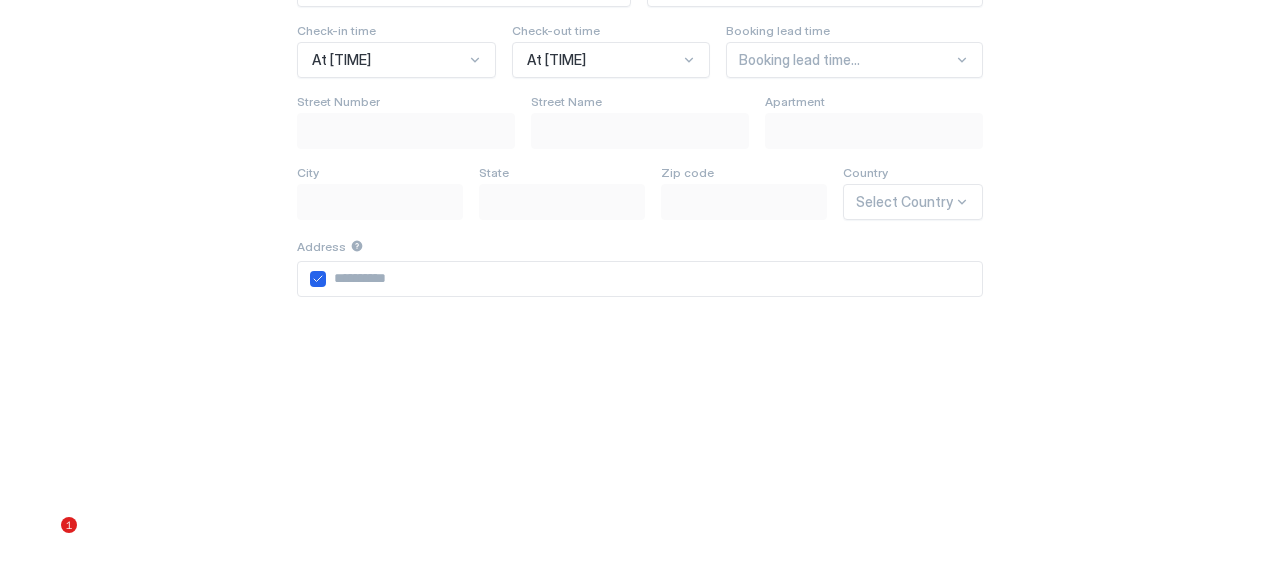 scroll, scrollTop: 0, scrollLeft: 0, axis: both 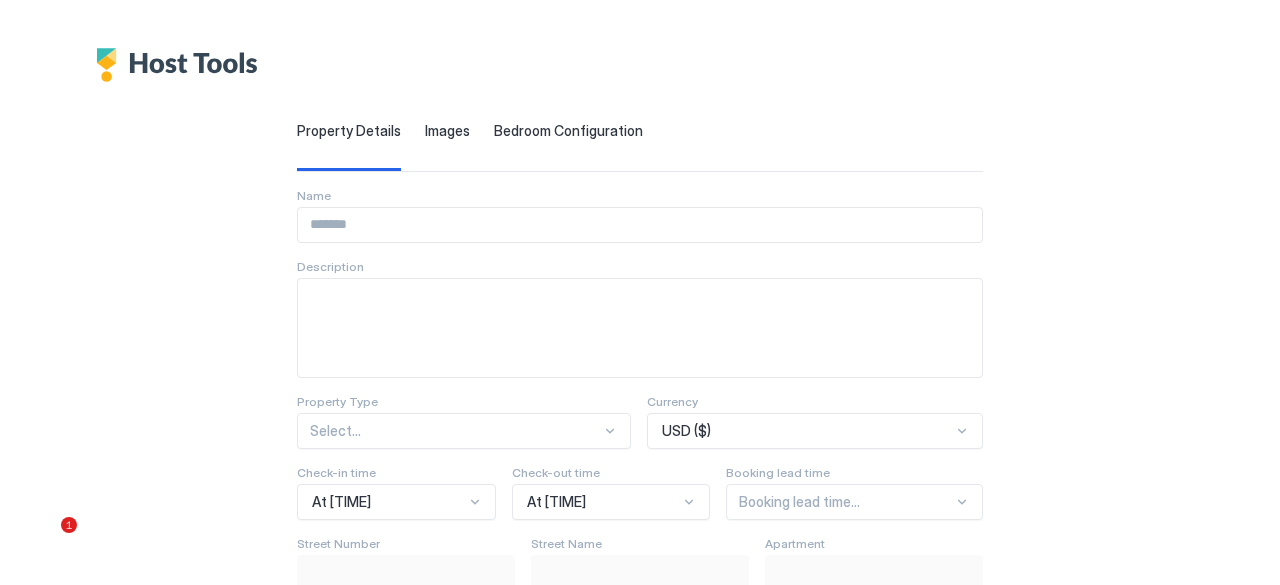 drag, startPoint x: 218, startPoint y: 79, endPoint x: 205, endPoint y: 72, distance: 14.764823 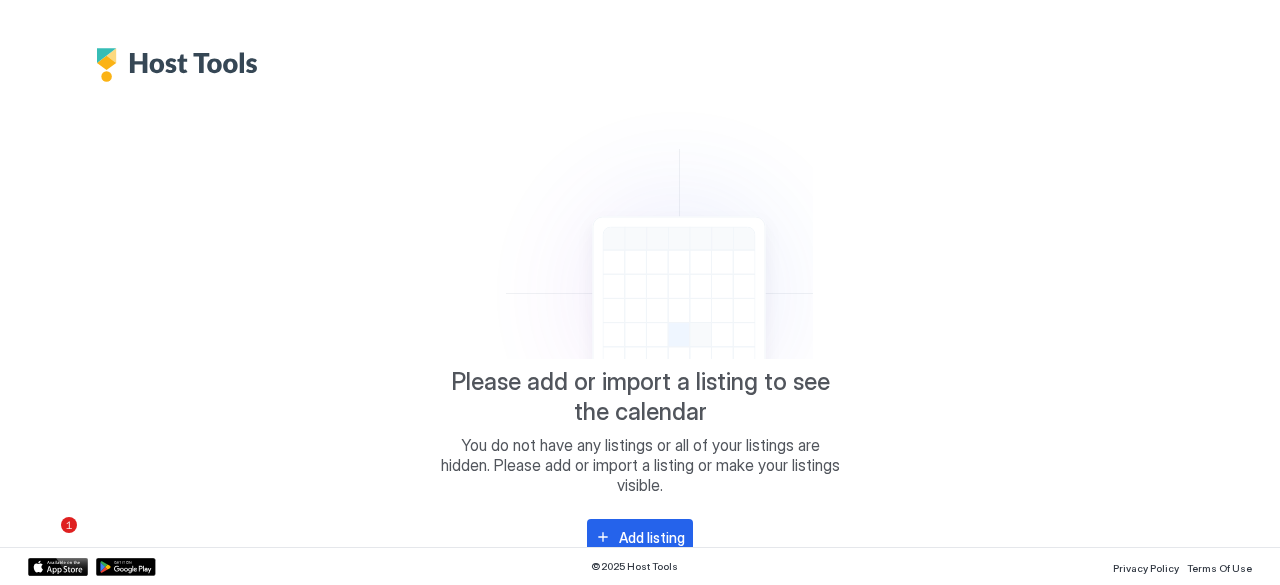 click at bounding box center [182, 65] 